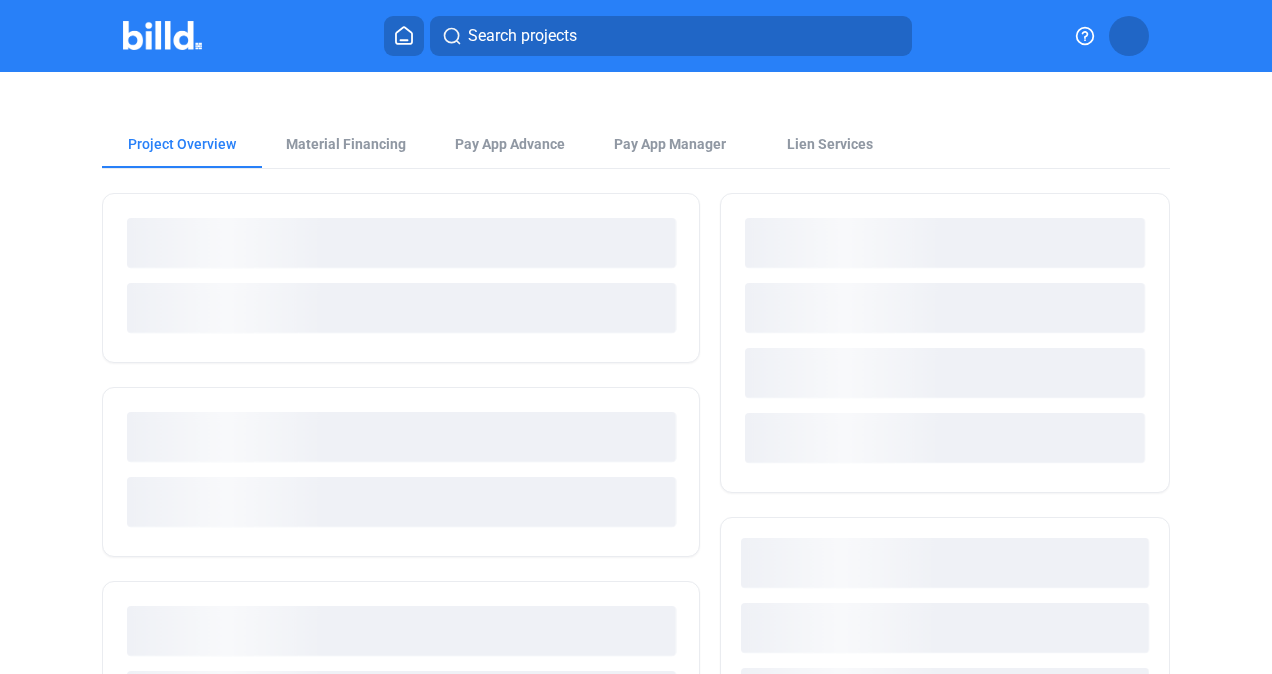 scroll, scrollTop: 0, scrollLeft: 0, axis: both 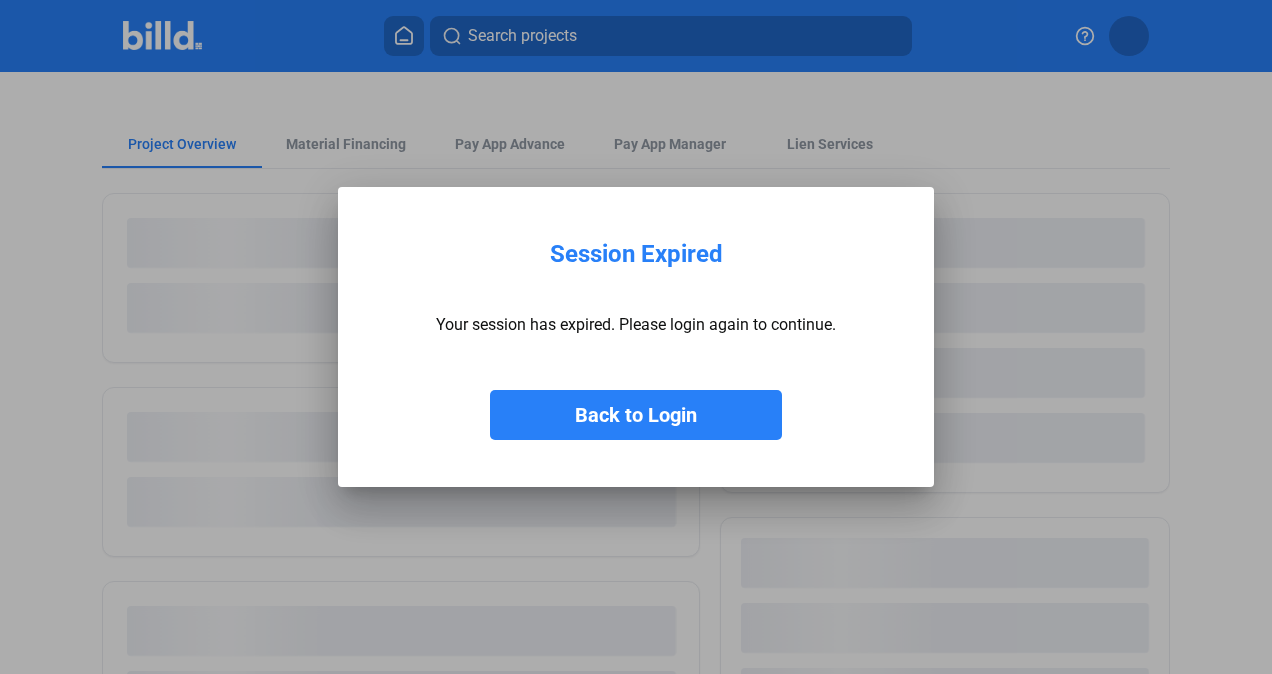 click on "Back to Login" at bounding box center (636, 415) 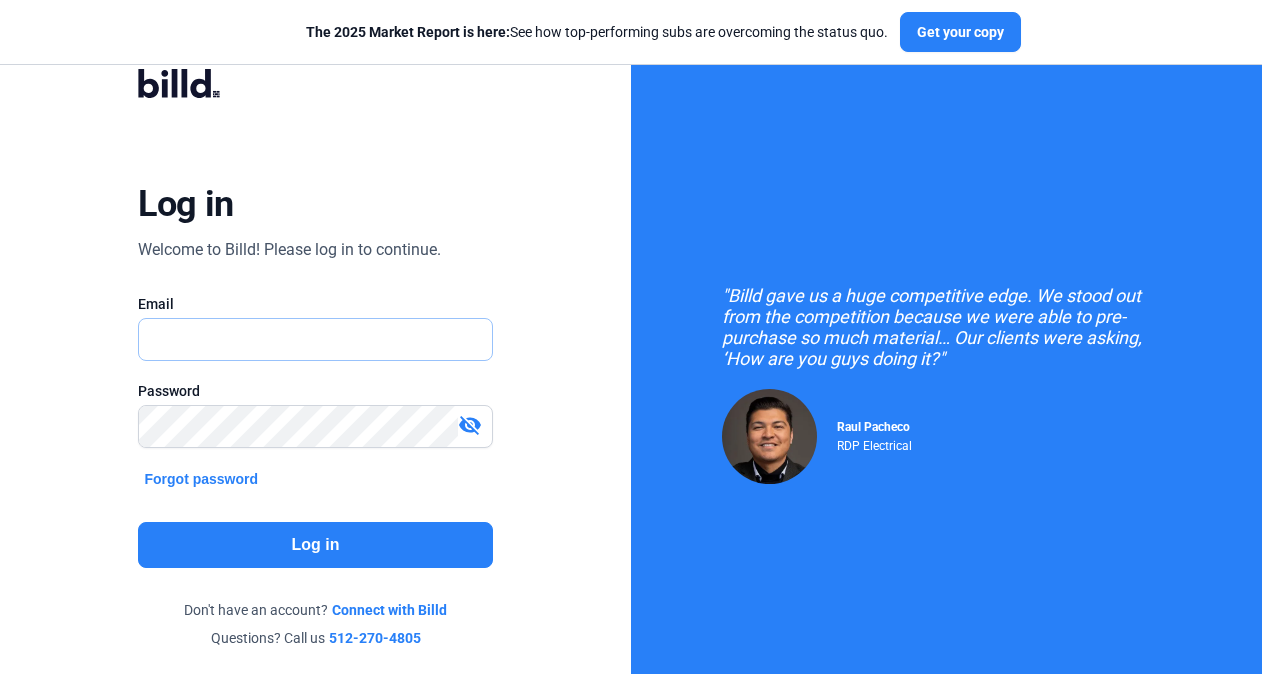 type on "[EMAIL]" 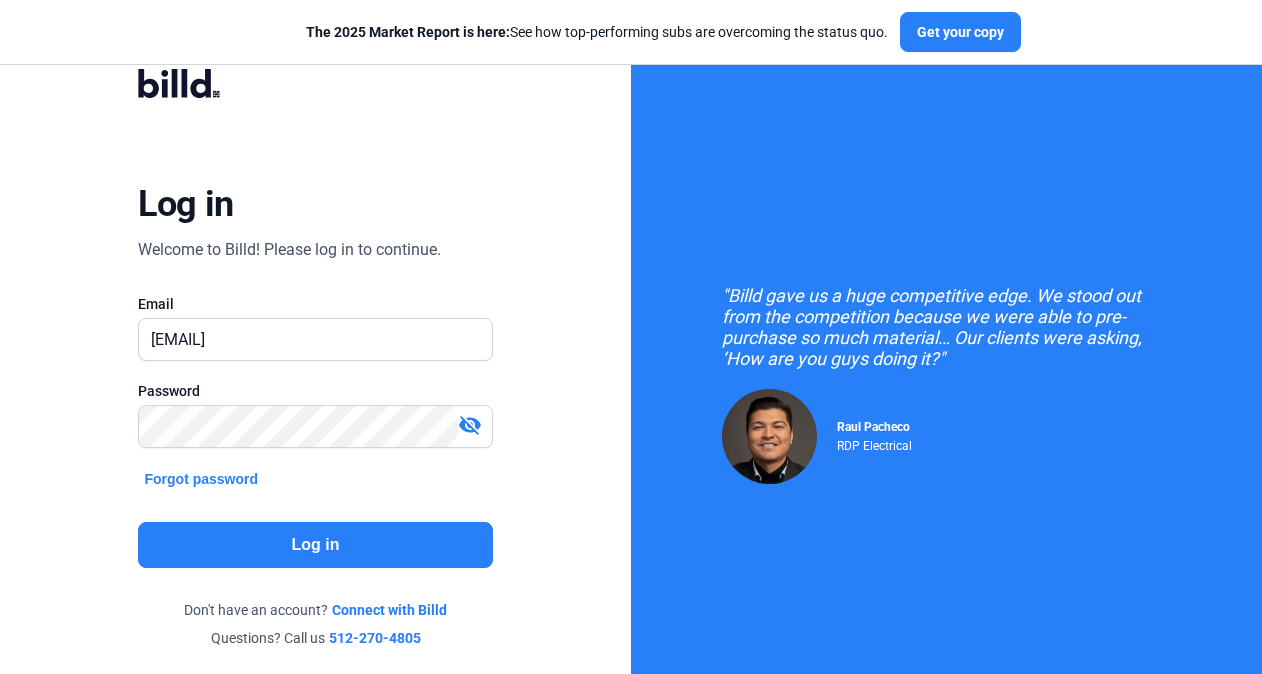 click on "Log in" 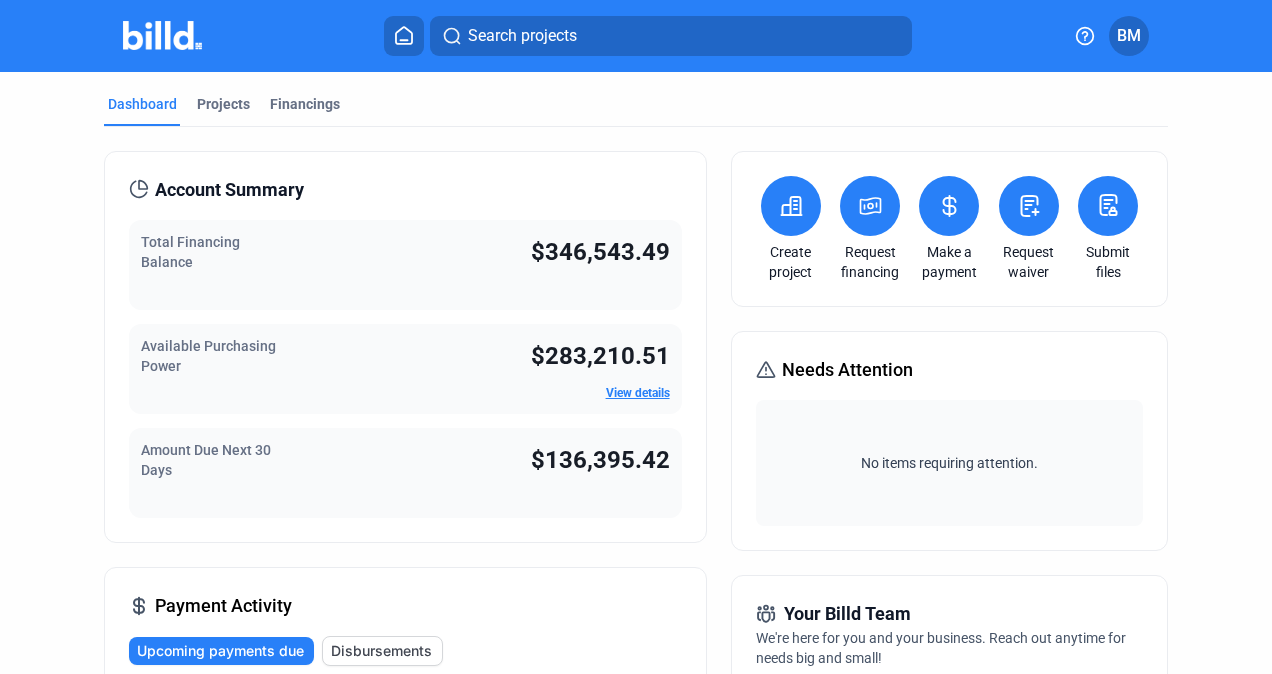 scroll, scrollTop: 0, scrollLeft: 0, axis: both 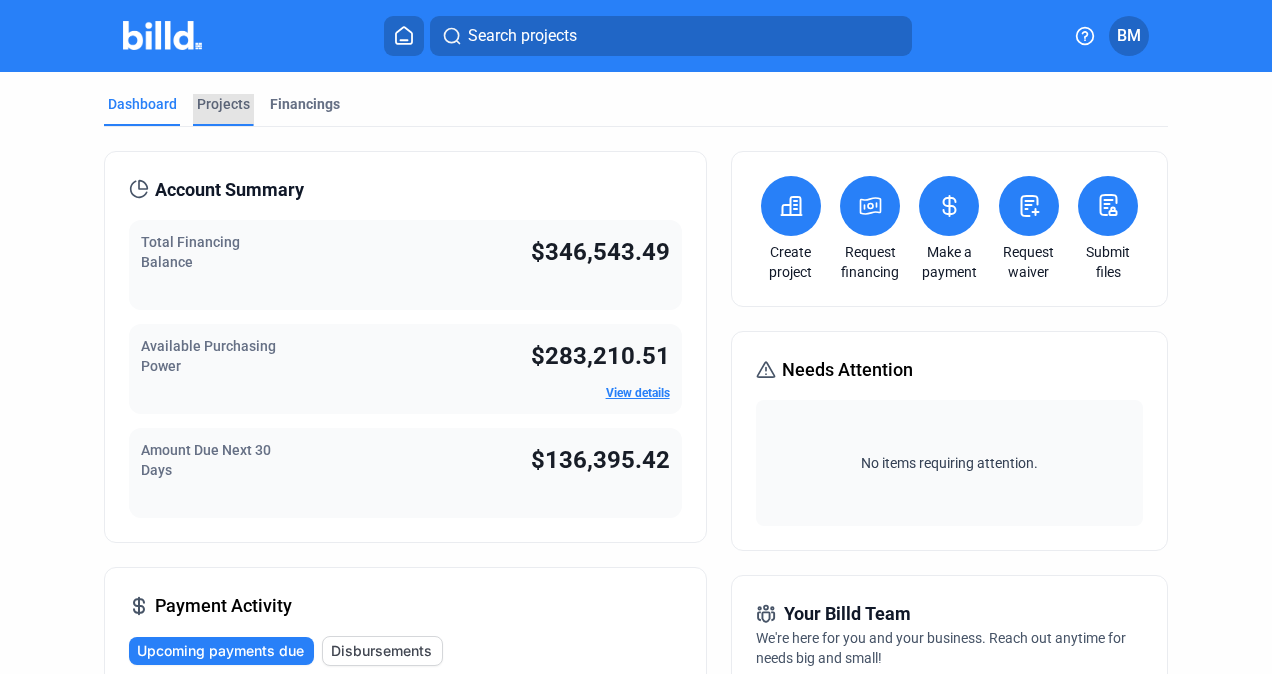 click on "Projects" at bounding box center [223, 104] 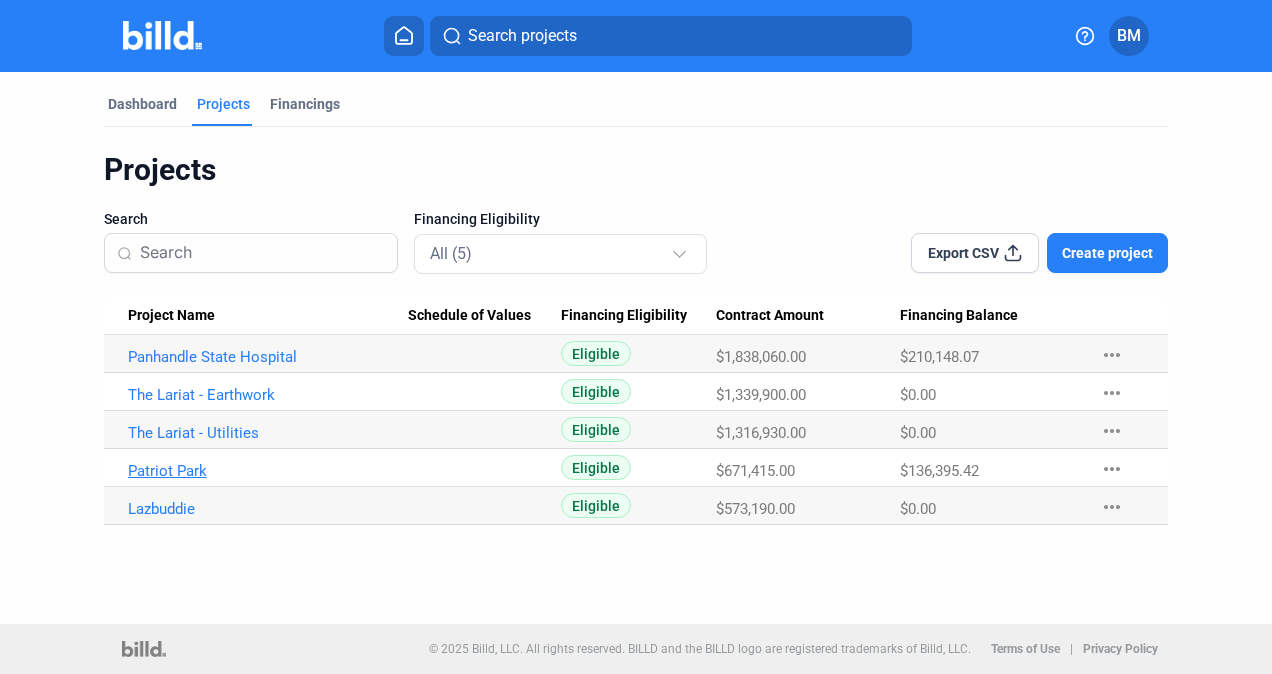click on "Patriot Park" at bounding box center (268, 357) 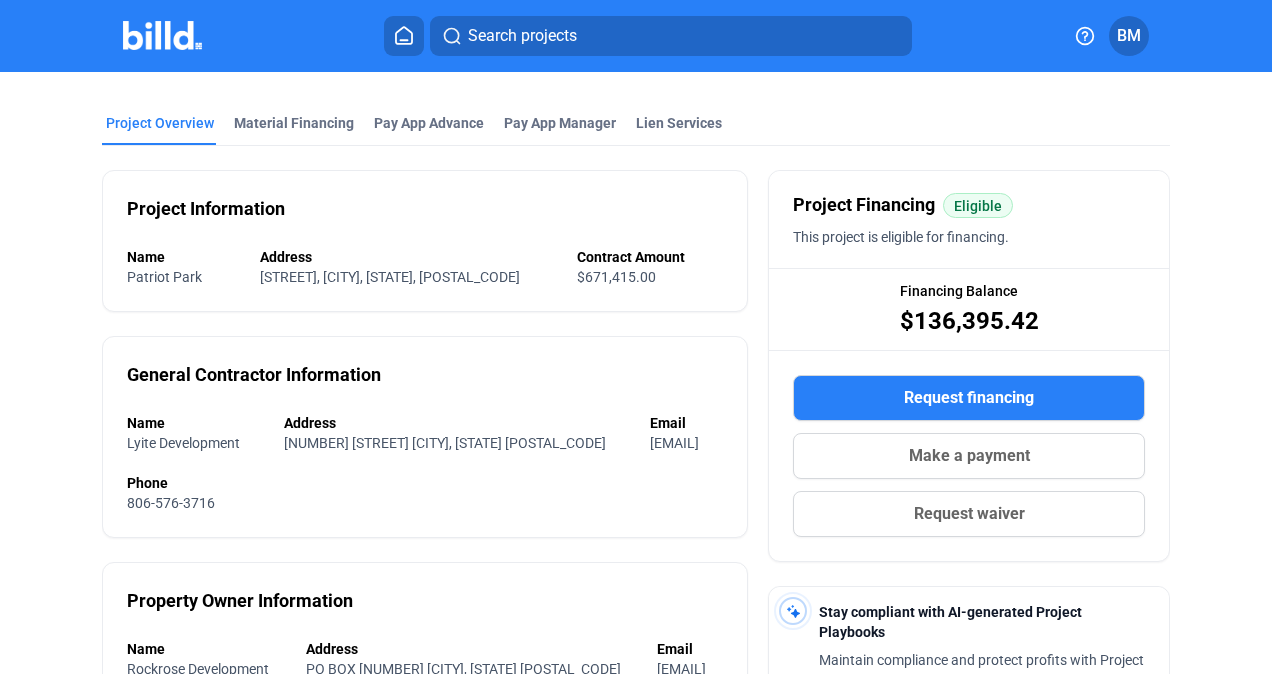 scroll, scrollTop: 68, scrollLeft: 0, axis: vertical 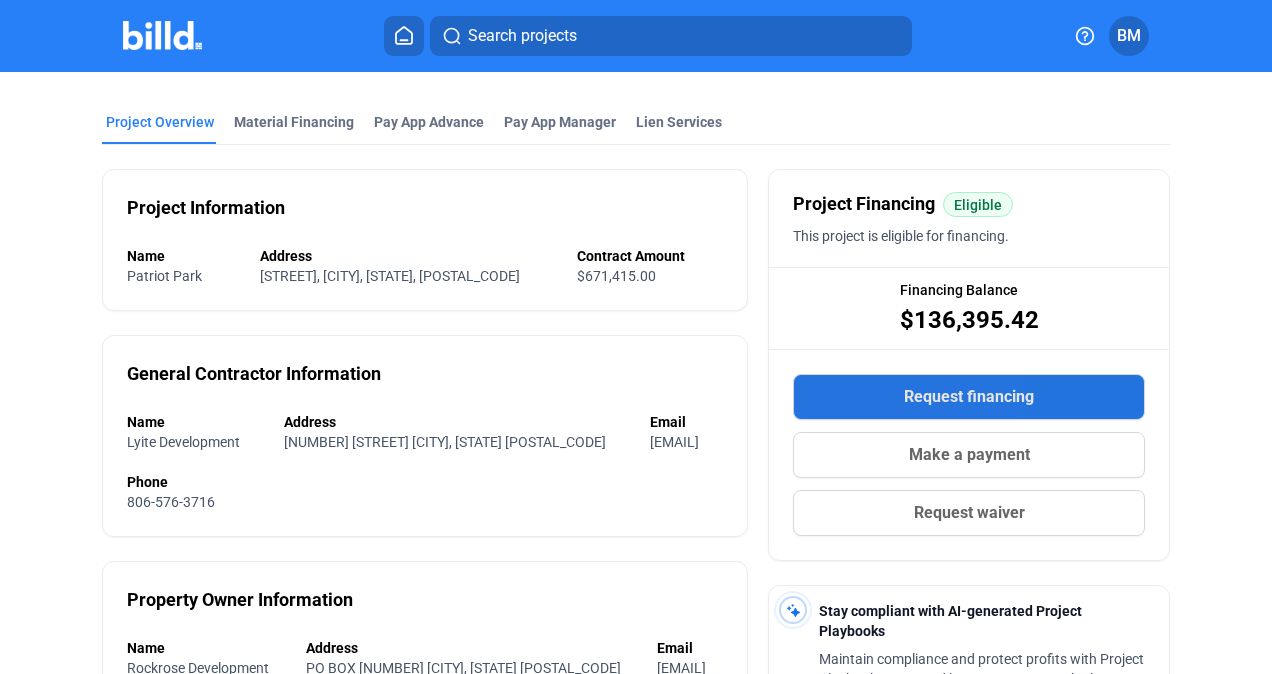 click on "Request financing" at bounding box center (969, 397) 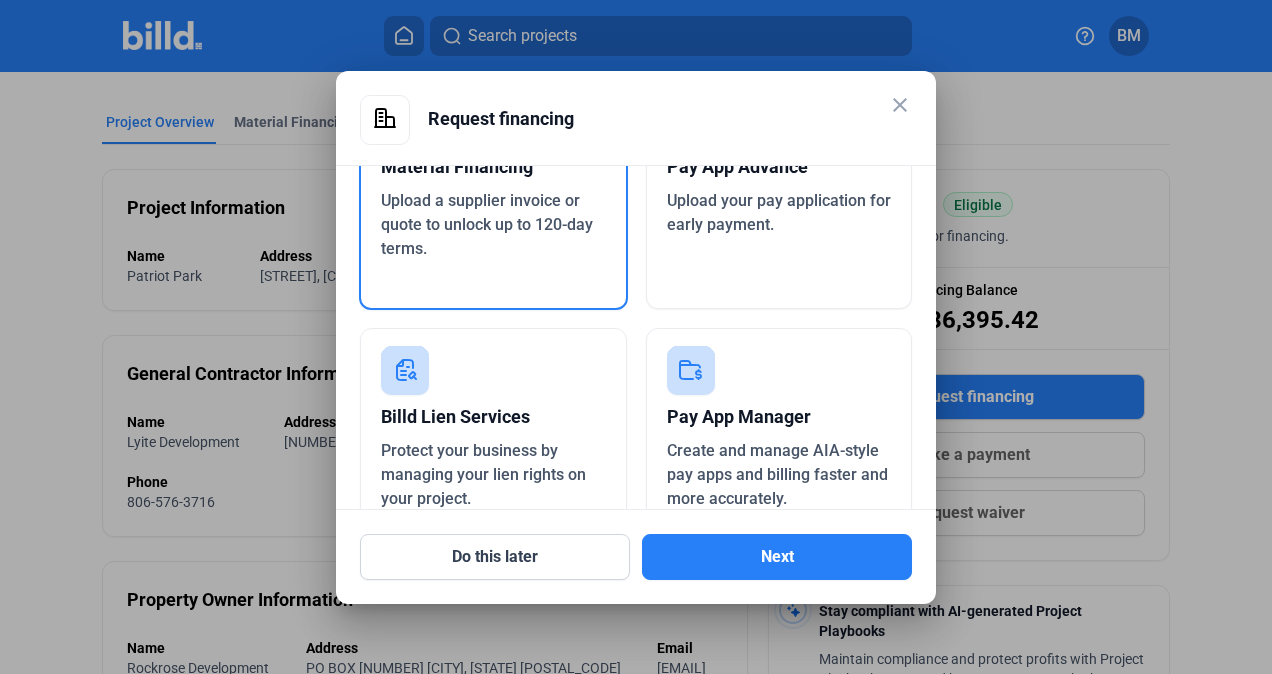 scroll, scrollTop: 160, scrollLeft: 0, axis: vertical 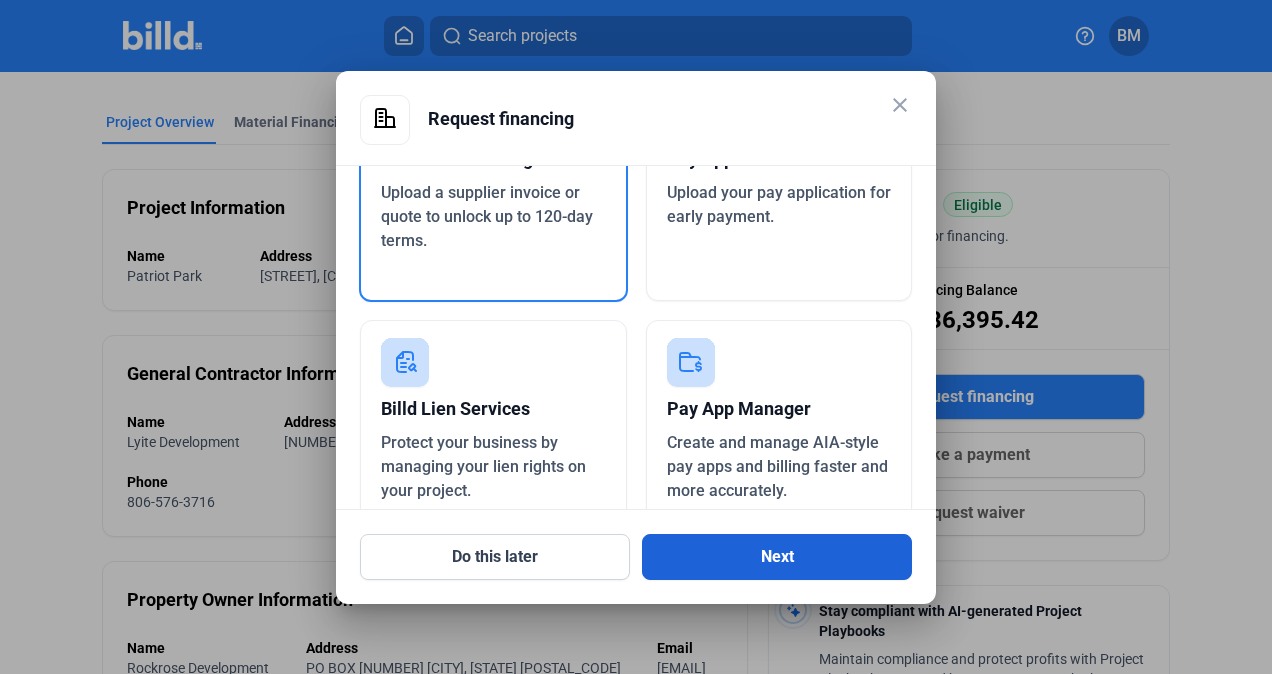 click on "Next" at bounding box center [777, 557] 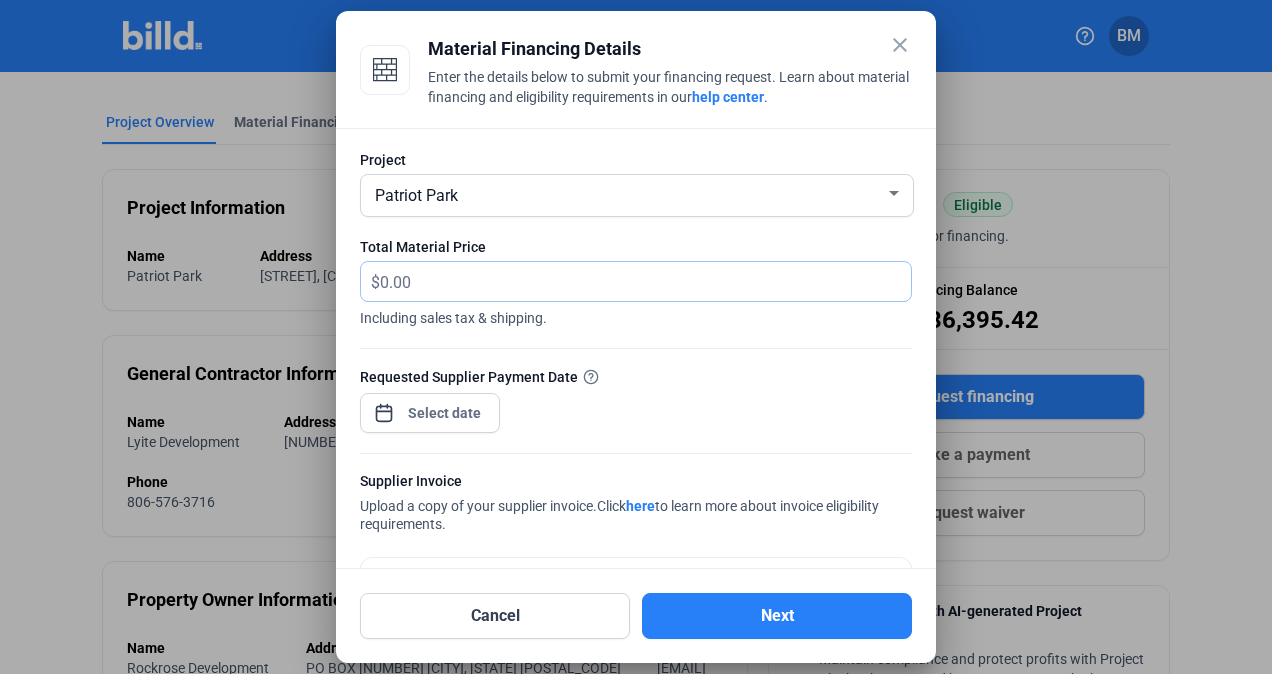 drag, startPoint x: 658, startPoint y: 288, endPoint x: 284, endPoint y: 344, distance: 378.16928 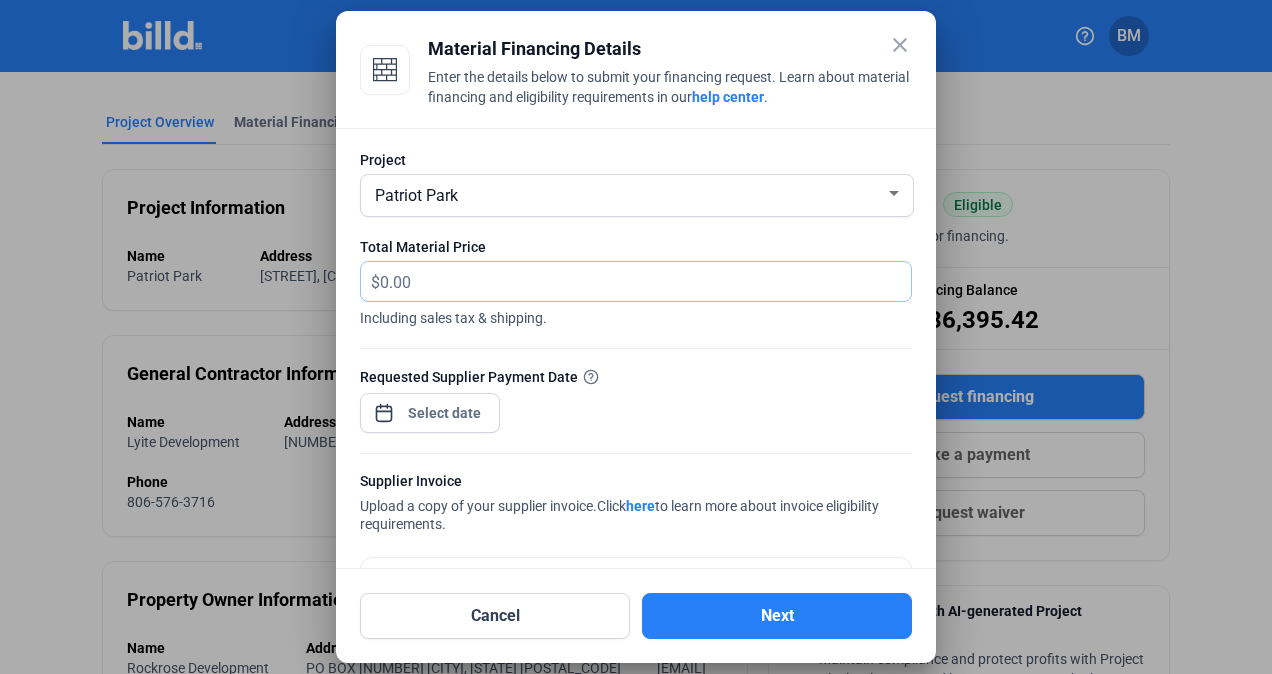 click on "close  Material Financing Details   Enter the details below to submit your financing request. Learn about material financing and eligibility requirements in our   help center .  Project  Patriot Park  Total Material Price  $ Including sales tax & shipping.  Requested Supplier Payment Date   Supplier Invoice   Upload a copy of your supplier invoice.   Click  here  to learn more about invoice eligibility requirements.  Click to upload  Tap to upload or drag and drop  Up to 20 files, max size per file is 15MB   Cancel   Next" at bounding box center [636, 337] 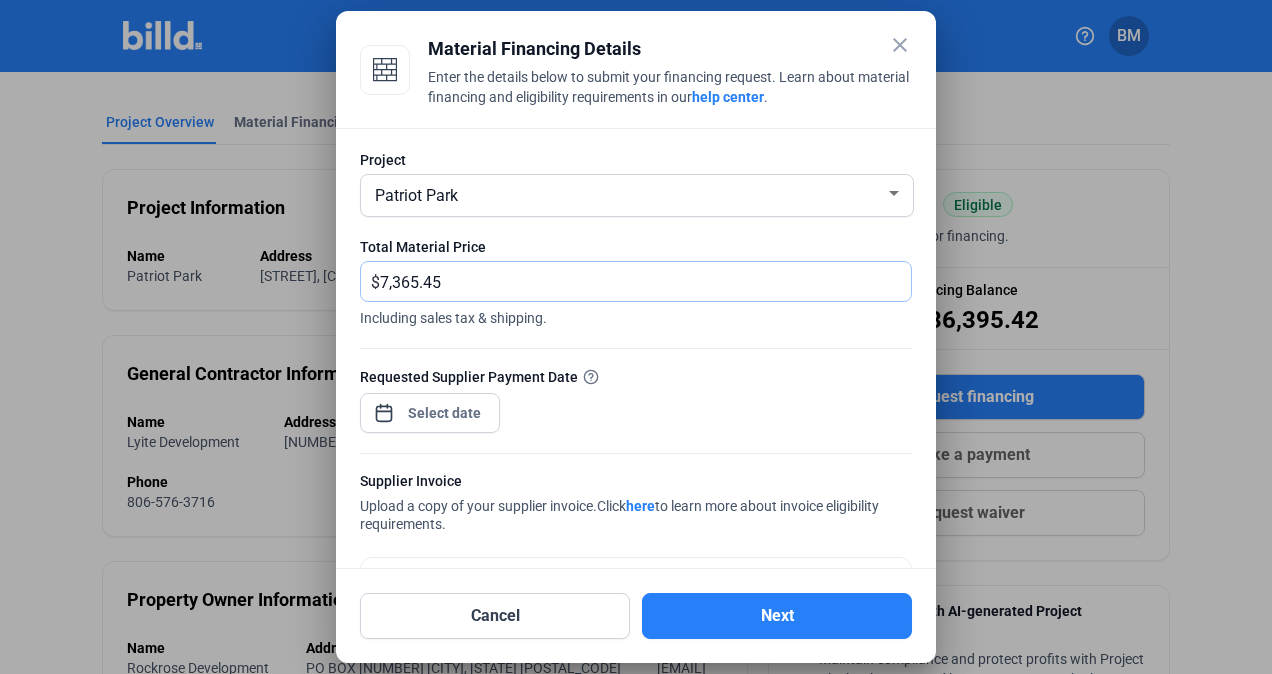 type on "7,365.45" 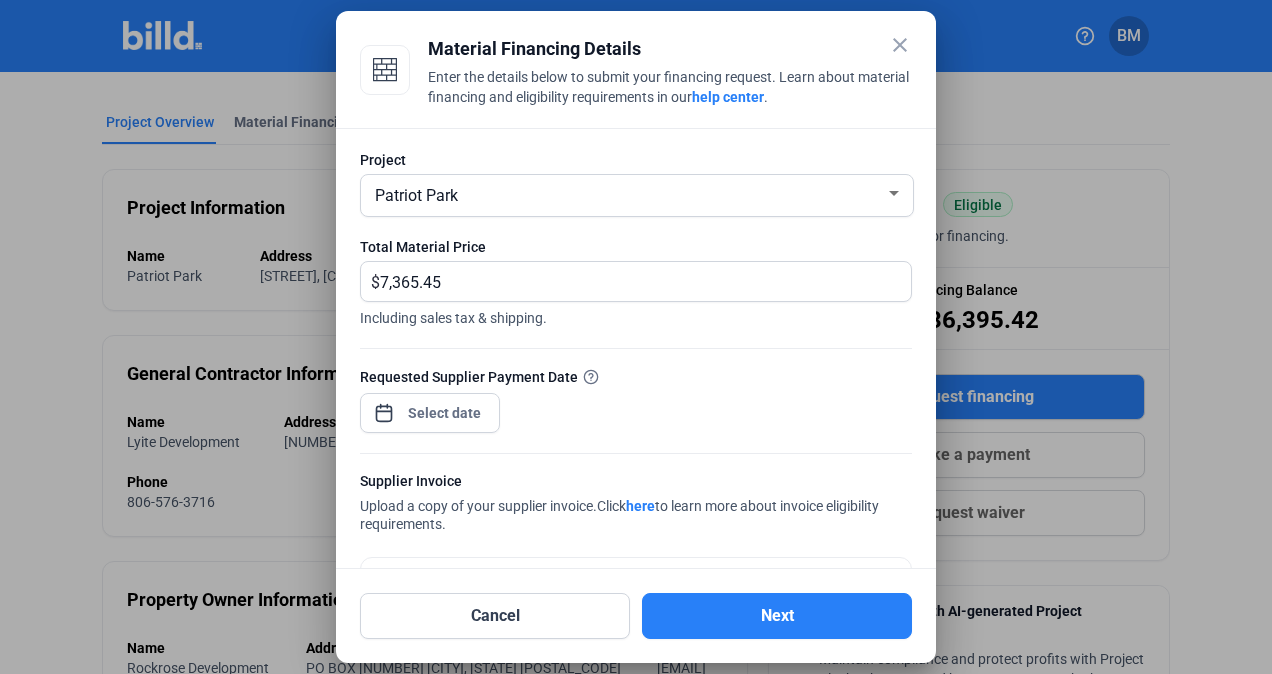 click on "Requested Supplier Payment Date" 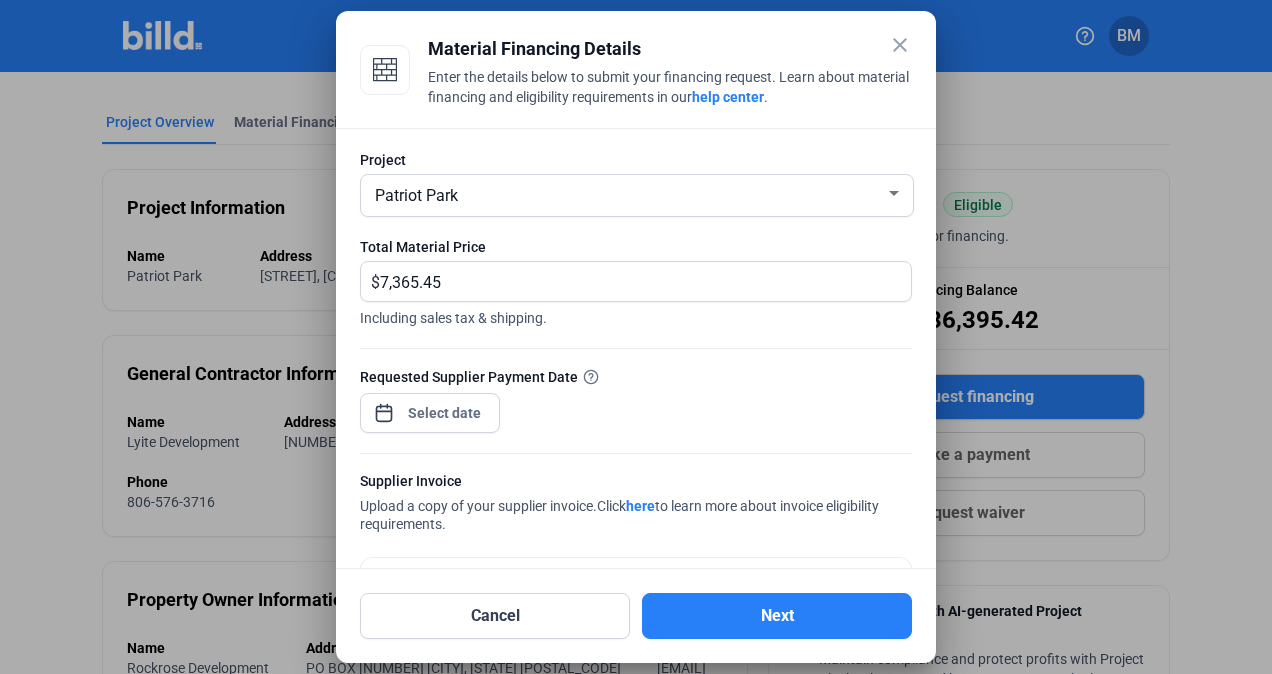 scroll, scrollTop: 30, scrollLeft: 0, axis: vertical 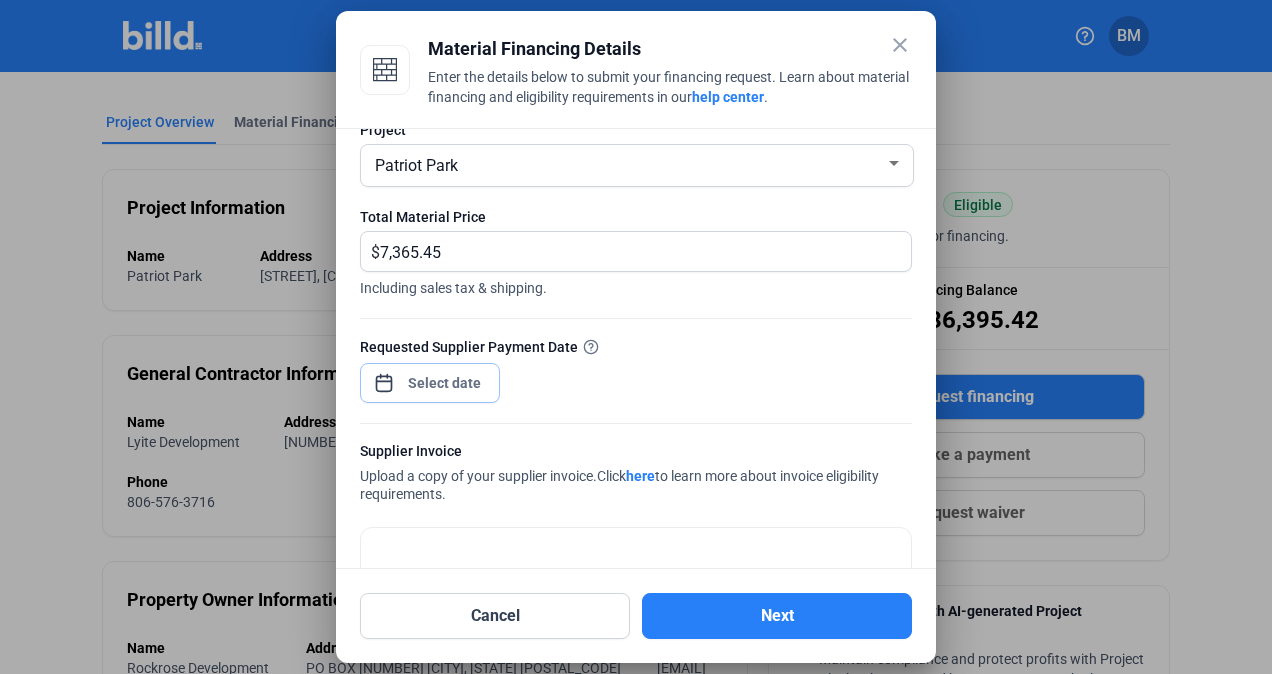 click 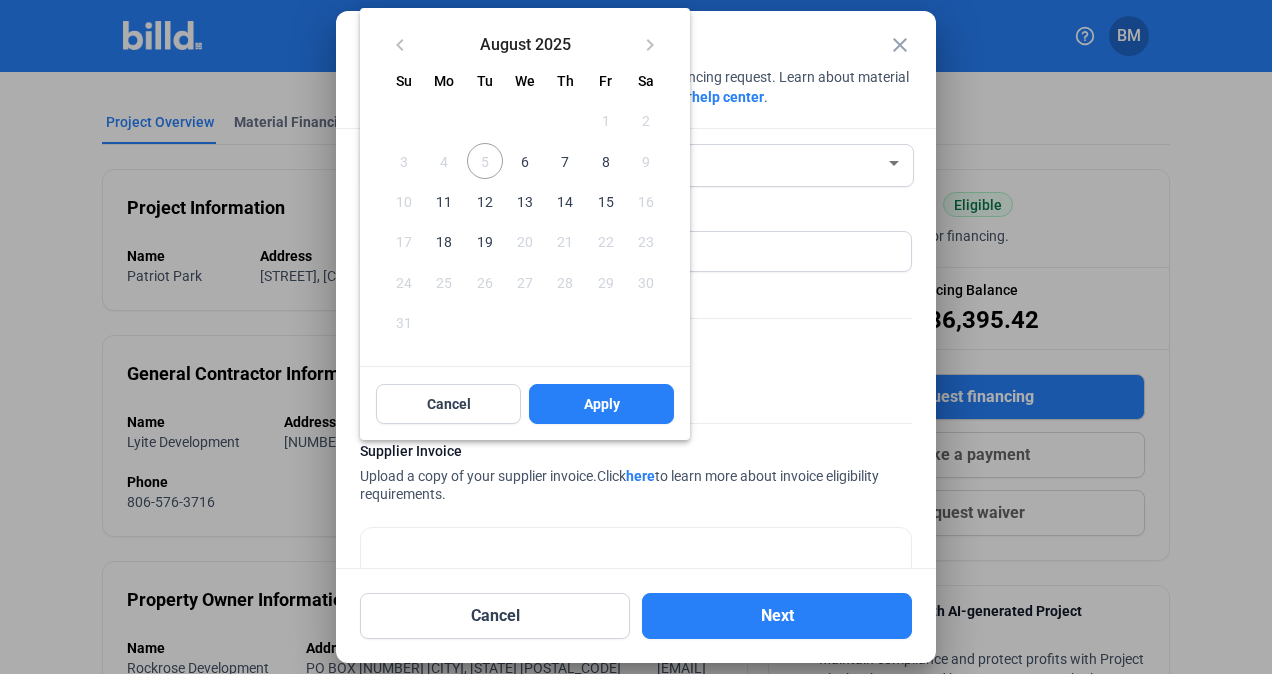 click on "7" at bounding box center [565, 161] 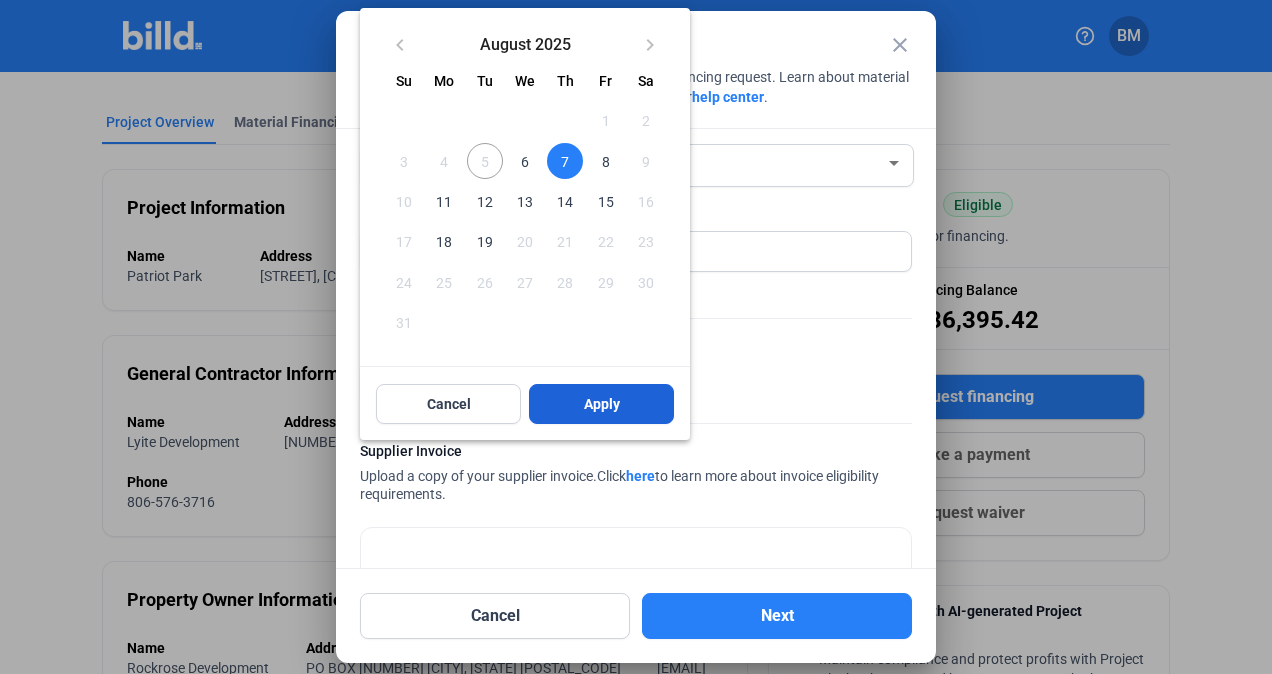 click on "Apply" at bounding box center [602, 404] 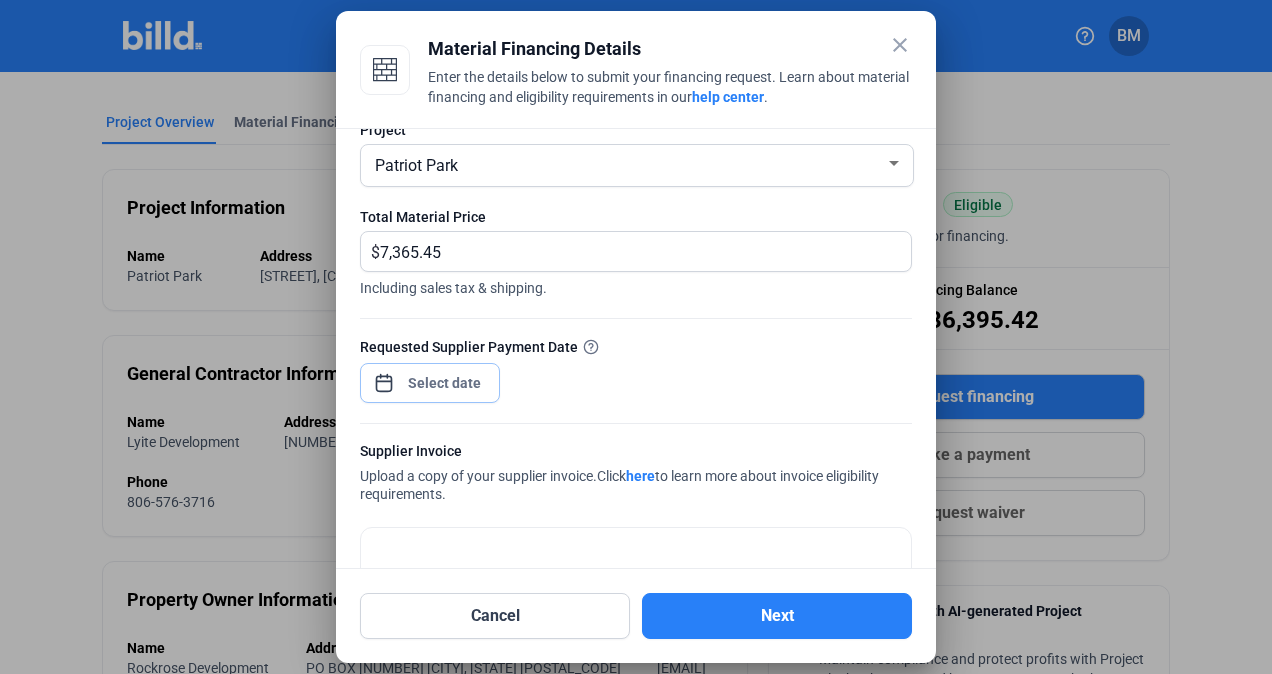 scroll, scrollTop: 147, scrollLeft: 0, axis: vertical 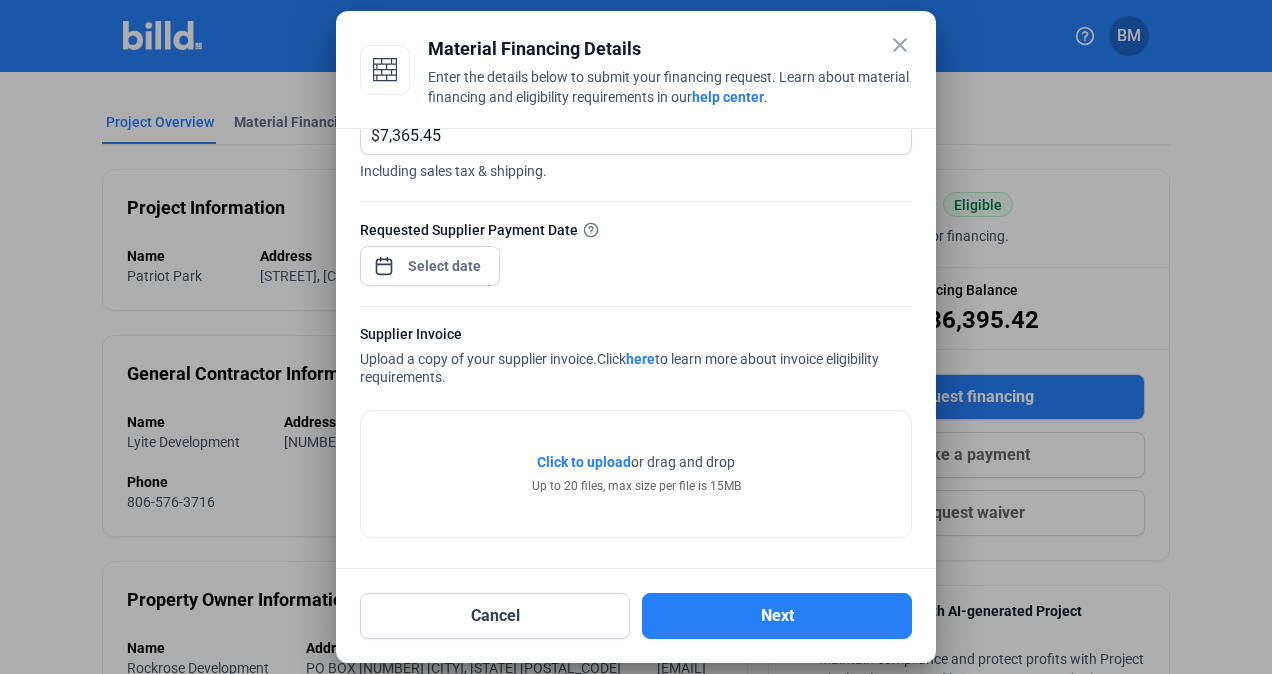 click on "Click to upload" 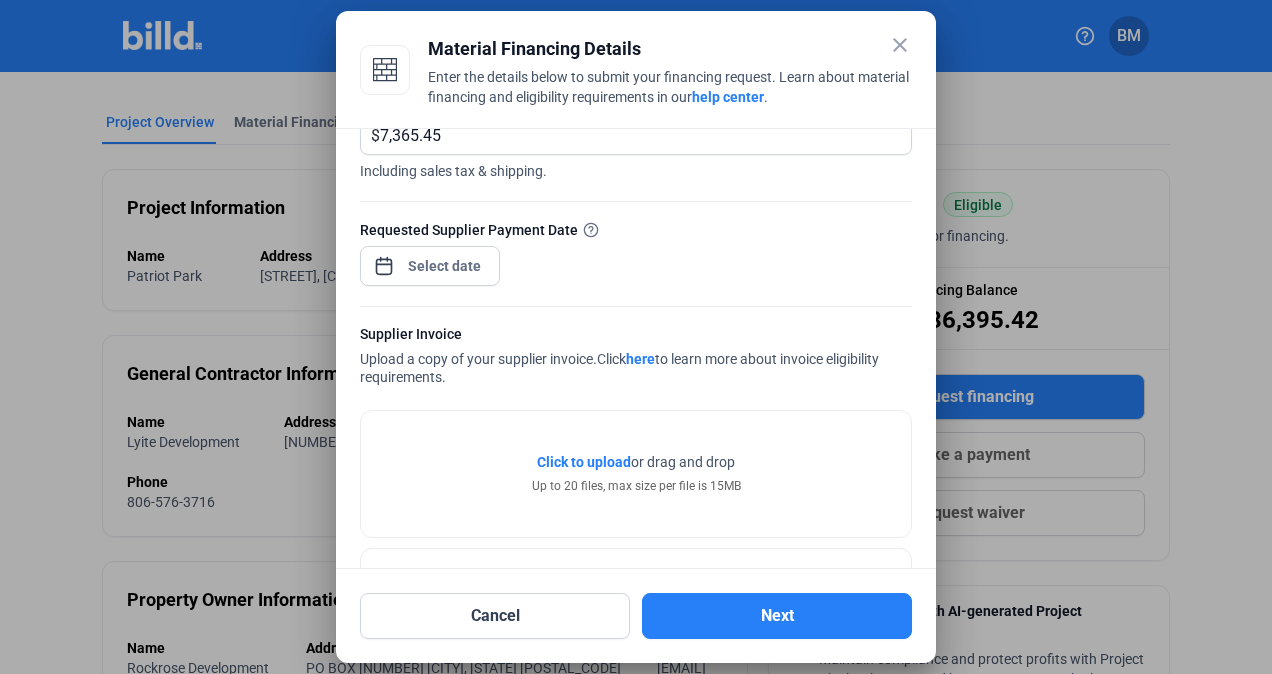 scroll, scrollTop: 221, scrollLeft: 0, axis: vertical 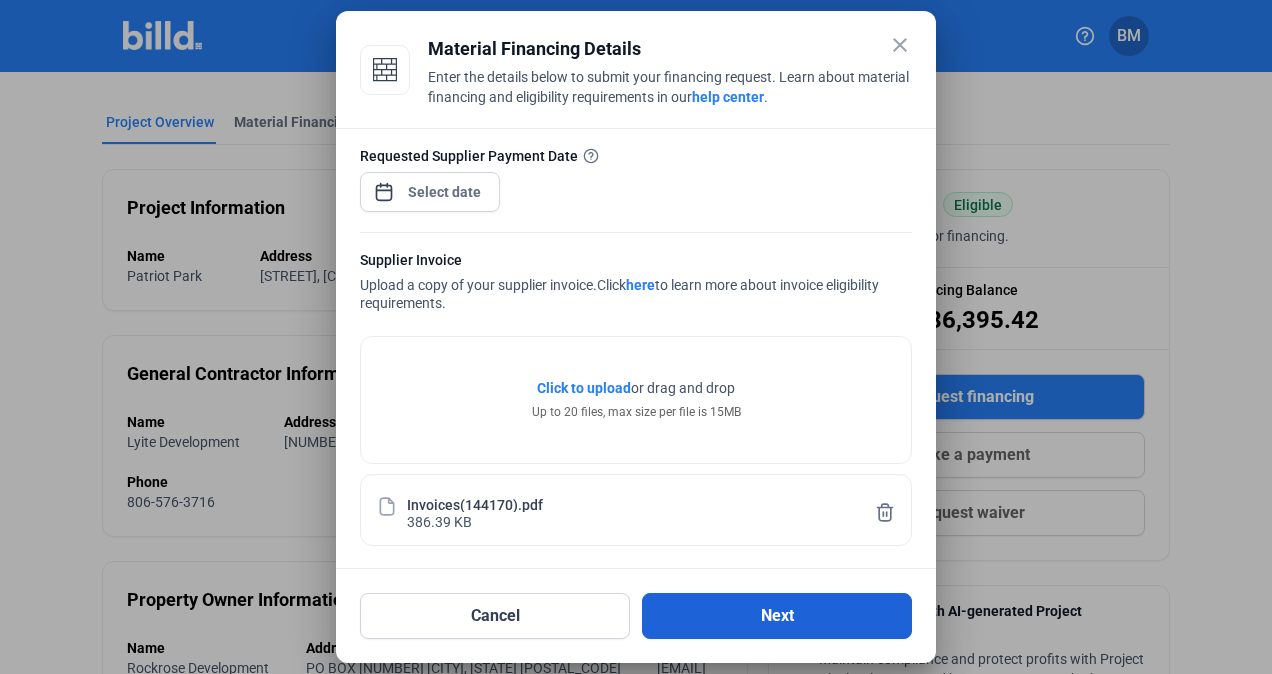 click on "Next" at bounding box center [777, 616] 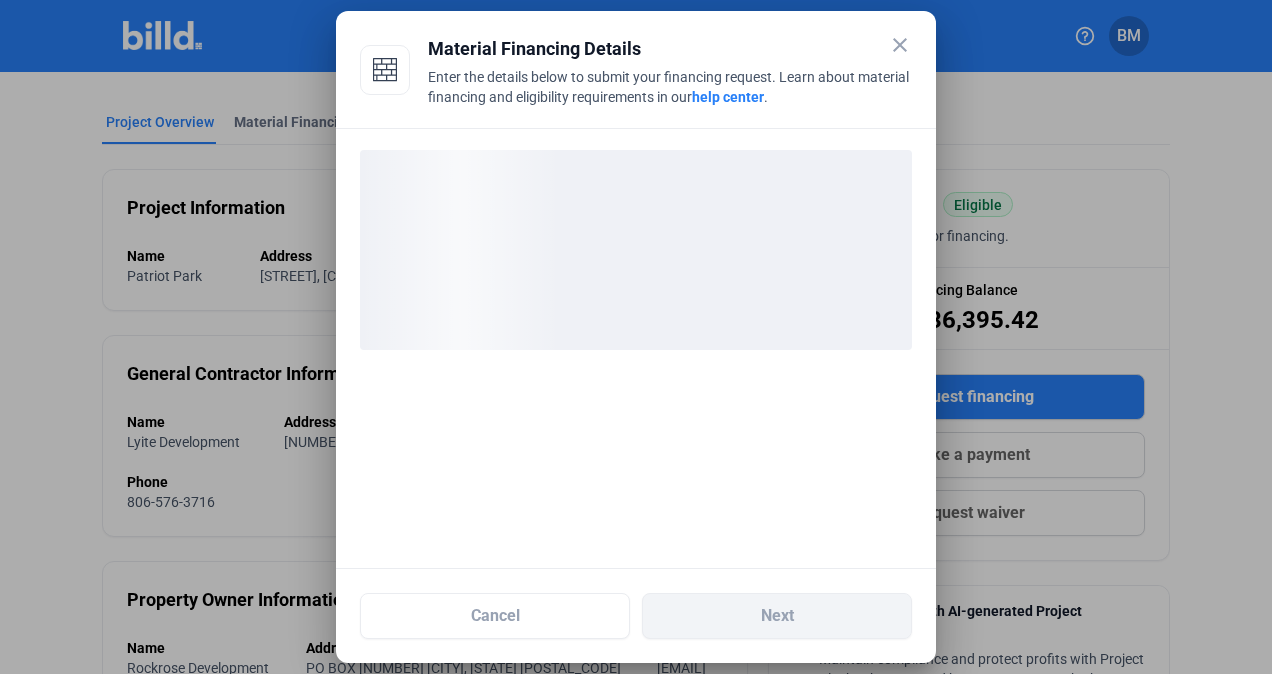scroll, scrollTop: 0, scrollLeft: 0, axis: both 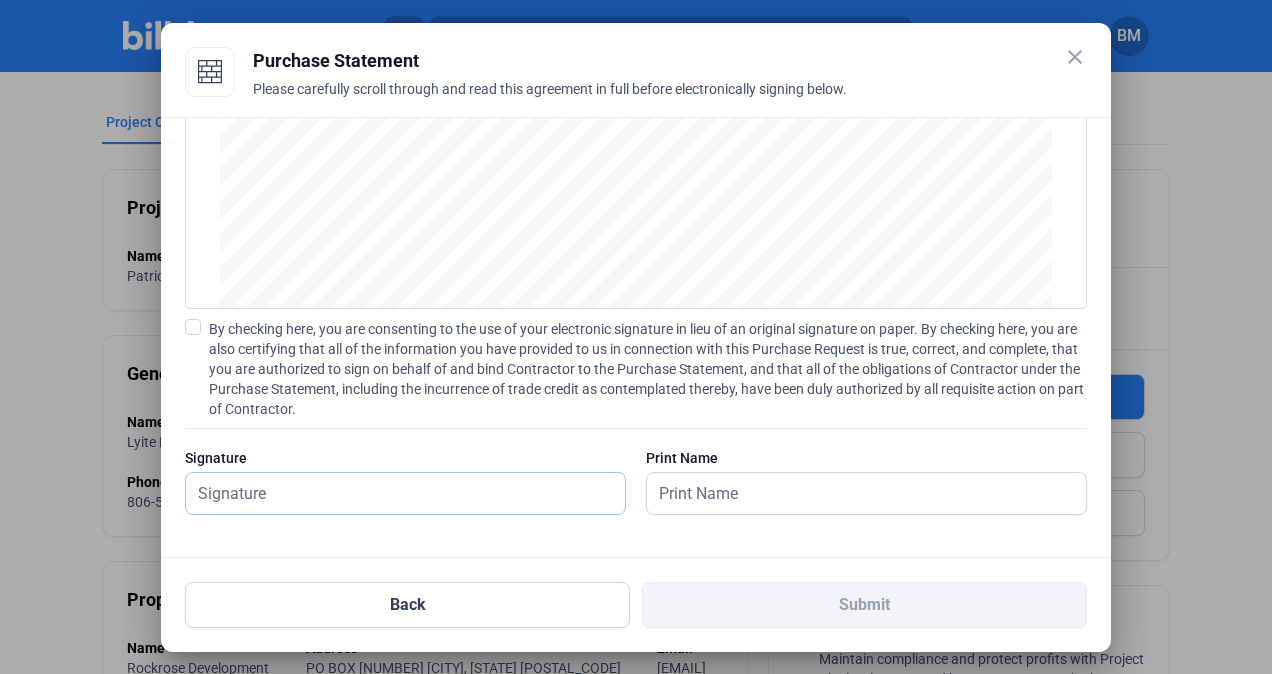 click at bounding box center [394, 493] 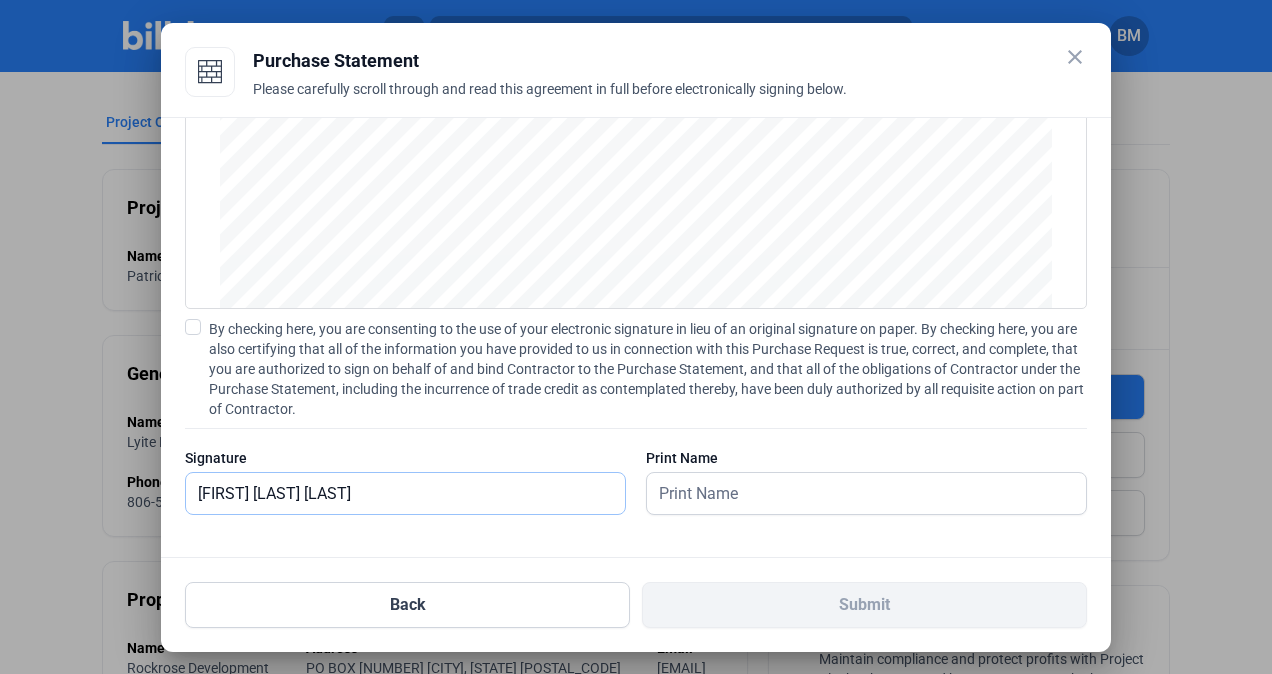 type on "[FIRST] [LAST] [LAST]" 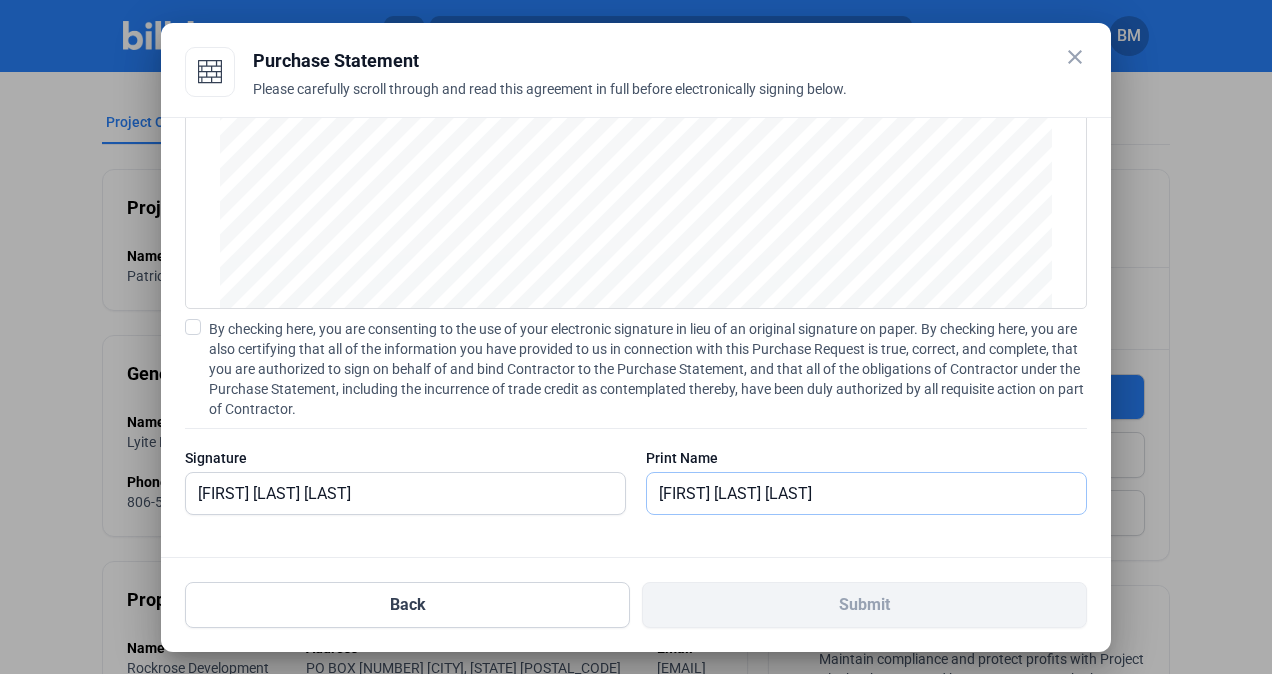 type on "[FIRST] [LAST] [LAST]" 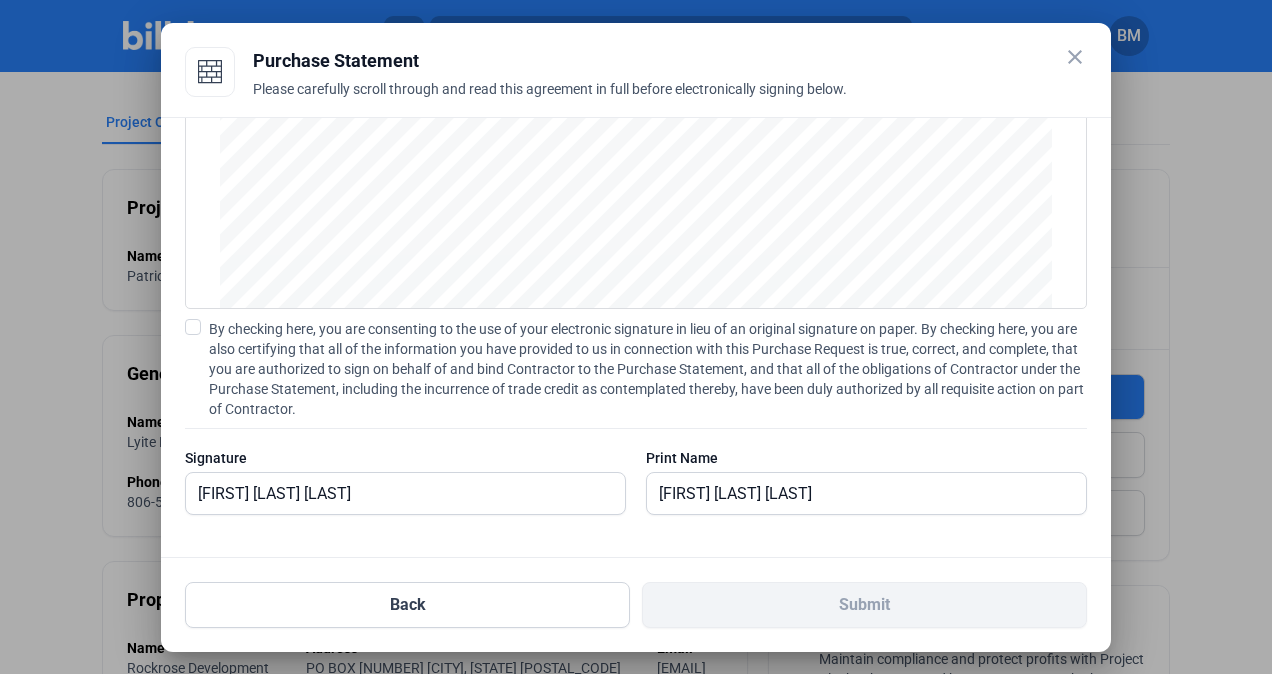 click at bounding box center (405, 525) 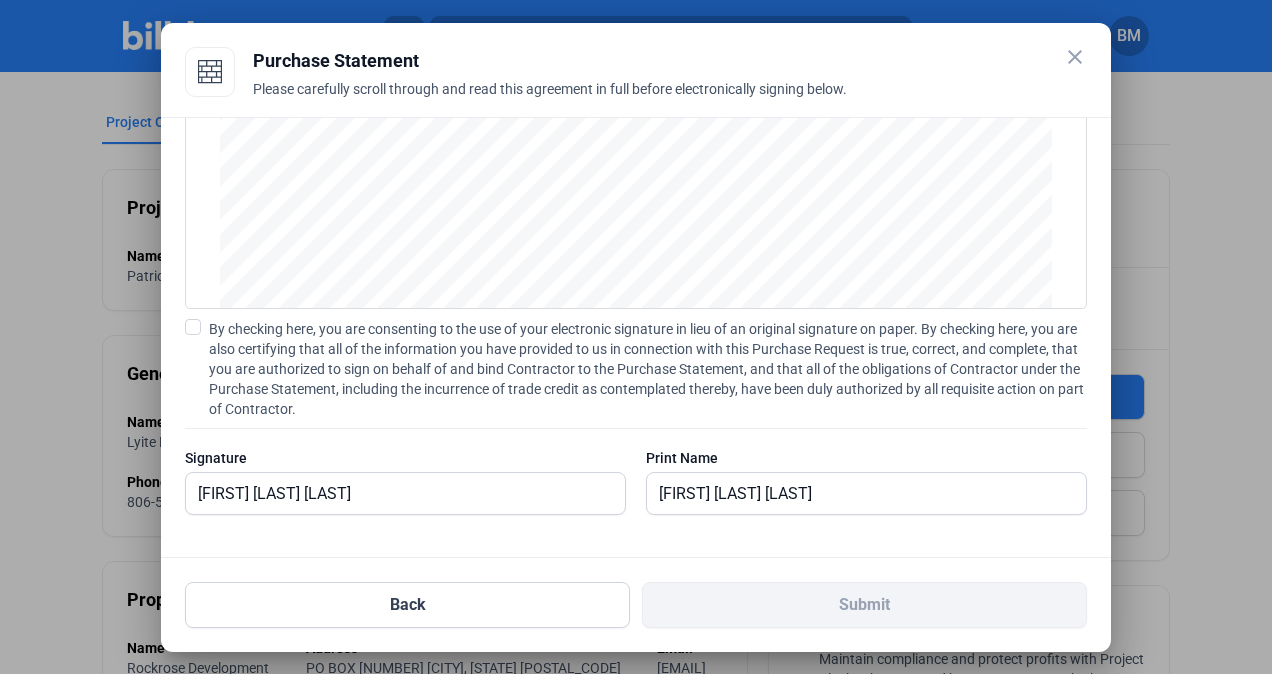 click on "906565
PURCHASE STATEMENT   This Purchase Statement is being executed and delivered pursuant to the Master Contractor Agreement (the " MCA ") between BILLD EXCHANGE, LLC, a Delaware limited liability company (" Billd Exchange ") and the undersigned Contractor. Capitalized terms used herein and not defined herein shall have the meanings set forth in the MCA, including the Materials Program Defined Terms incorporated therein.   By signing below, Contractor (a) agrees to purchase the Program Goods or Services described below (and in the Originating Supplier’s invoice or quote attached hereto as  Exhibit A  This Purchase Statement supersedes and replaces any other Purchase Statement, if any, that has been previously executed for the specific Program Goods or Services described herein. Contractor acknowledges and agrees that Billd Exchange may amend or terminate this Purchase Statement if the Originating Supplier notifies Billd Exchange of any discrepancy with or objection to the terms set forth below or on  Exhibit A" at bounding box center [636, 337] 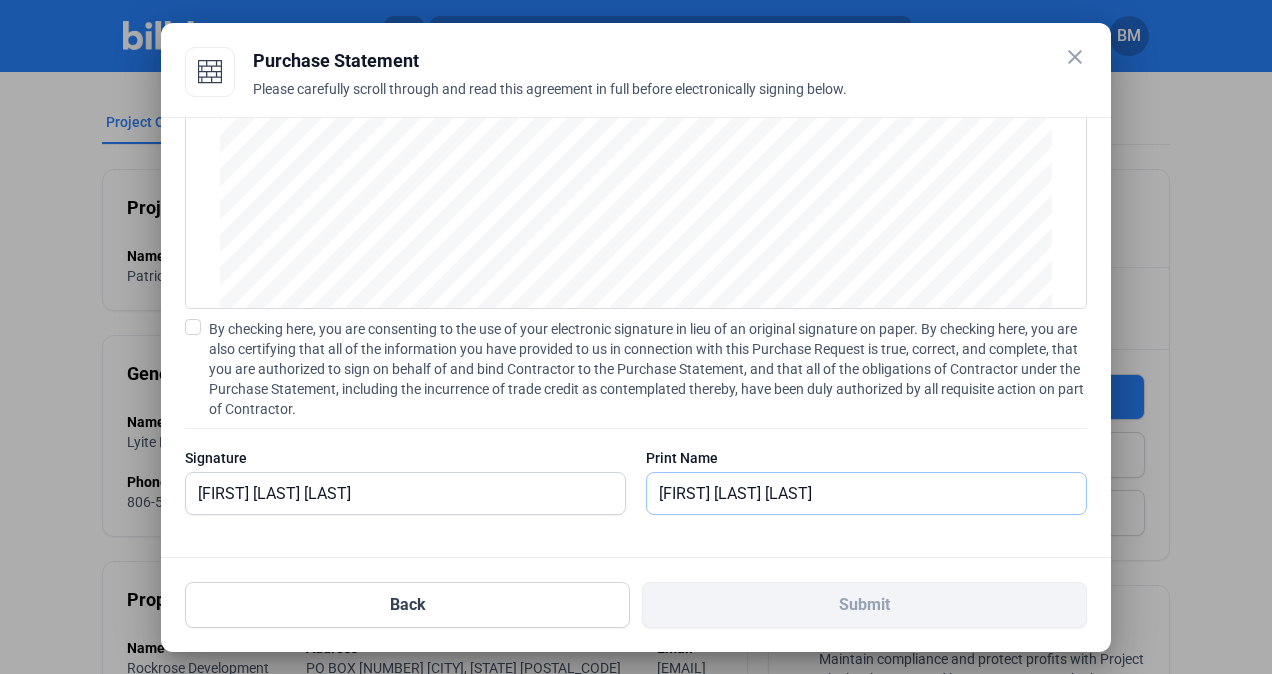 click on "[FIRST] [LAST] [LAST]" at bounding box center [866, 493] 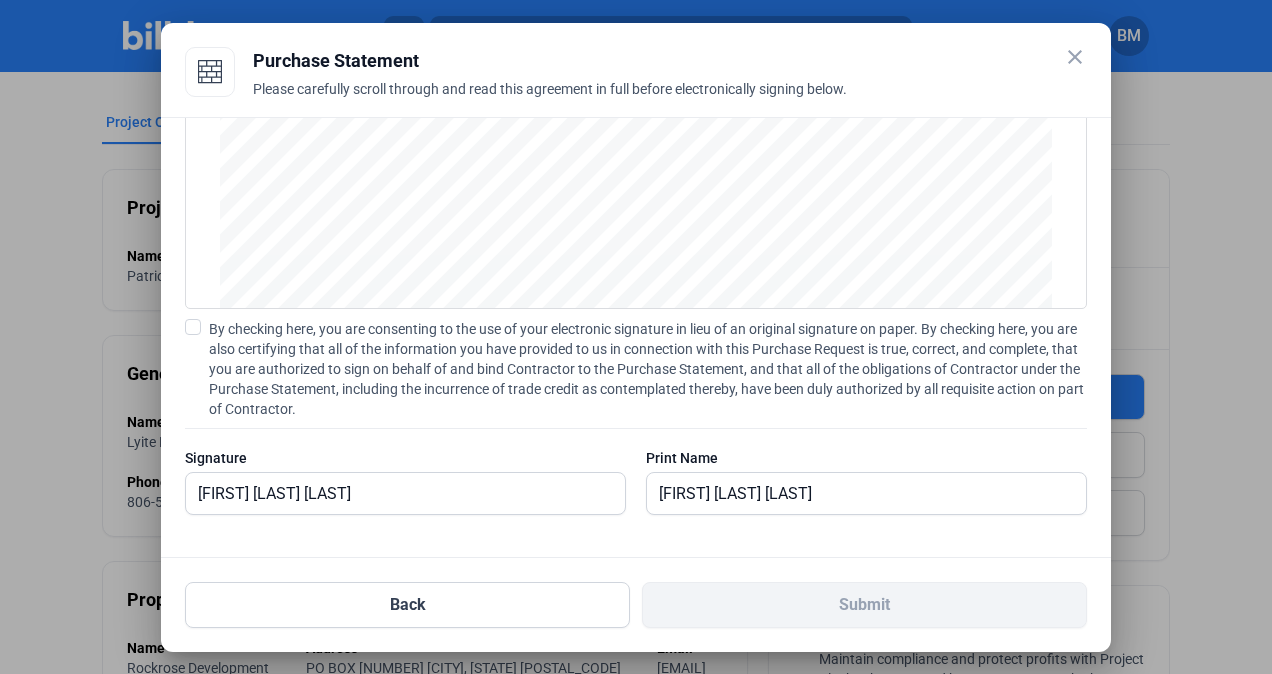 click at bounding box center [405, 525] 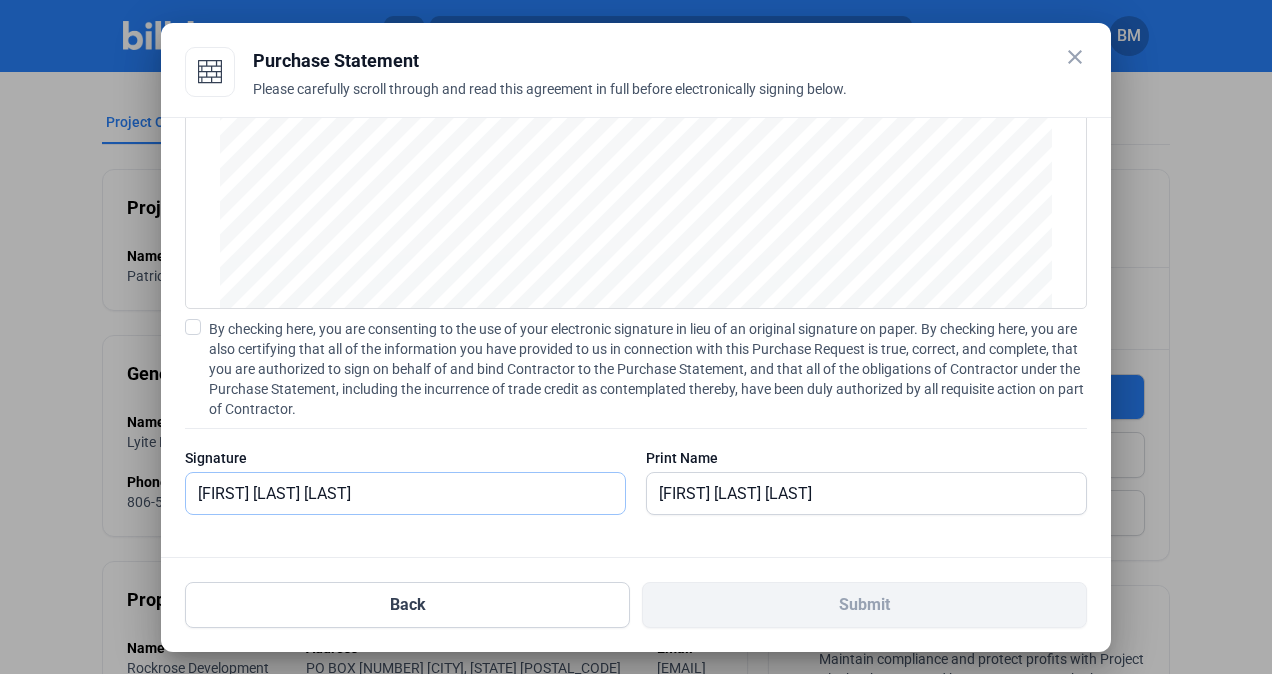 click on "[FIRST] [LAST] [LAST]" at bounding box center (394, 493) 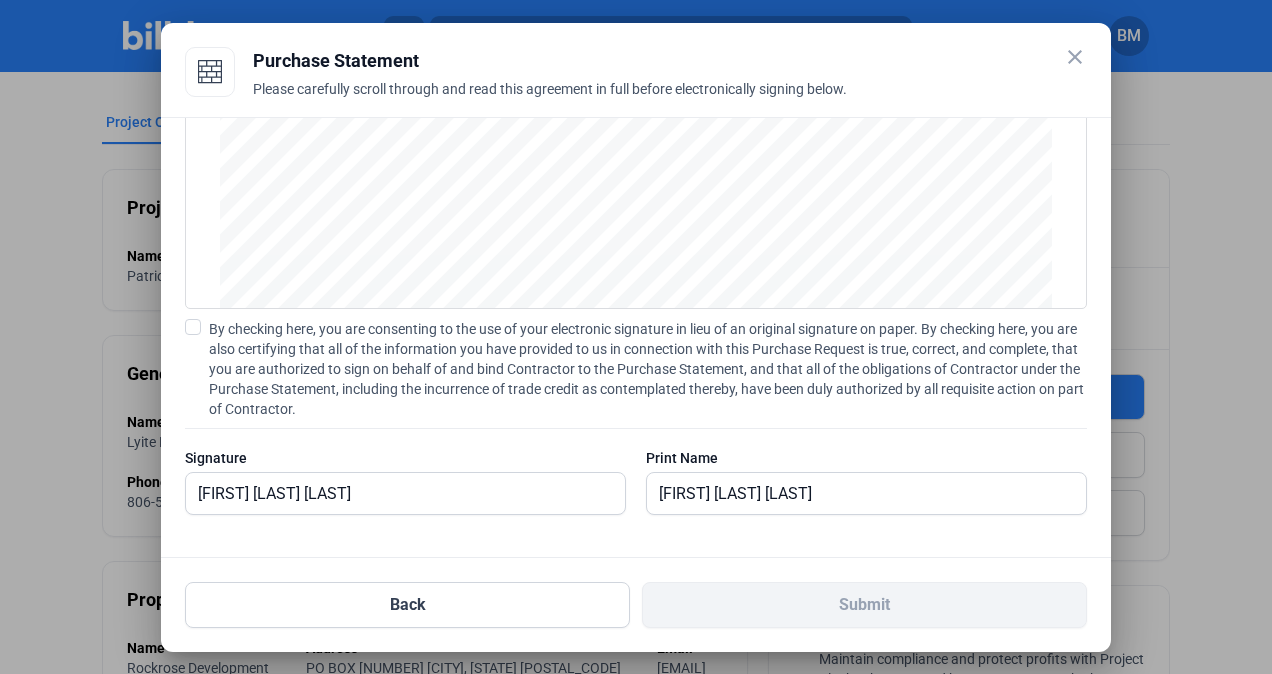 click on "By checking here, you are consenting to the use of your
electronic signature in lieu of an original signature on
paper. By checking here, you are also certifying that all of
the information you have provided to us in connection with
this Purchase Request is true, correct, and complete, that you
are authorized to sign on behalf of and bind Contractor to the
Purchase Statement, and that all of the obligations of
Contractor under the Purchase Statement, including the
incurrence of trade credit as contemplated thereby, have been
duly authorized by all requisite action on part of Contractor." at bounding box center (636, 369) 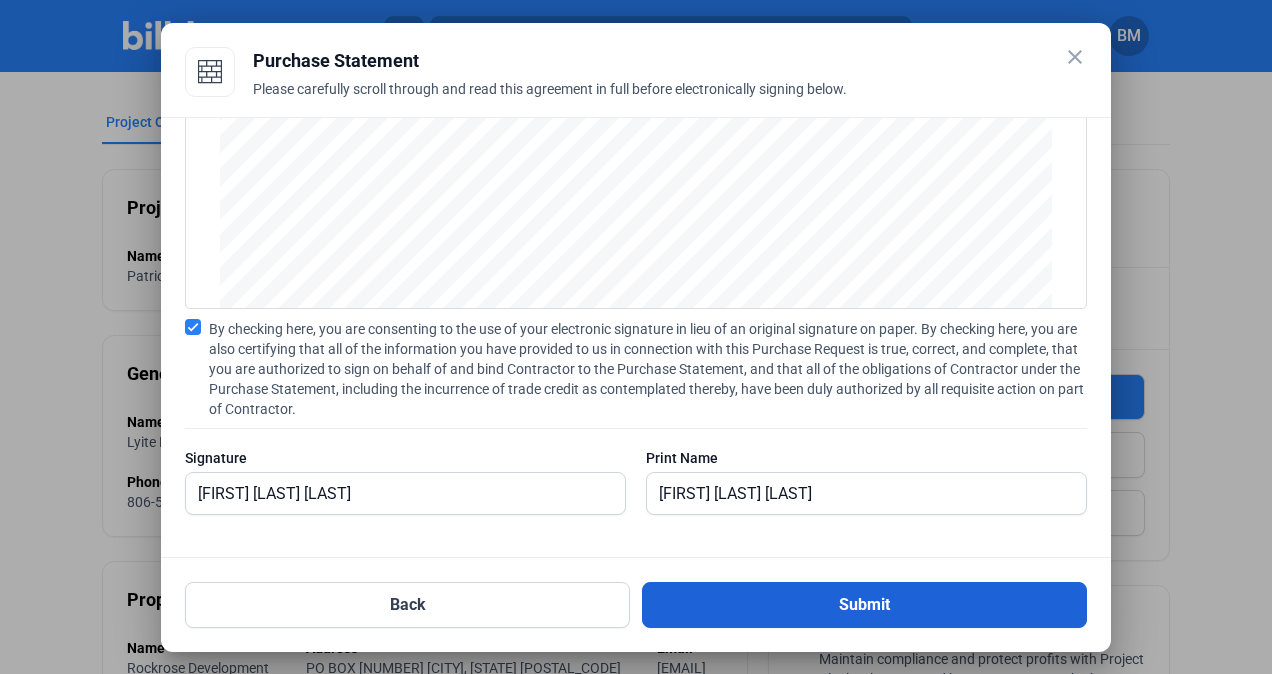 click on "Submit" at bounding box center [864, 605] 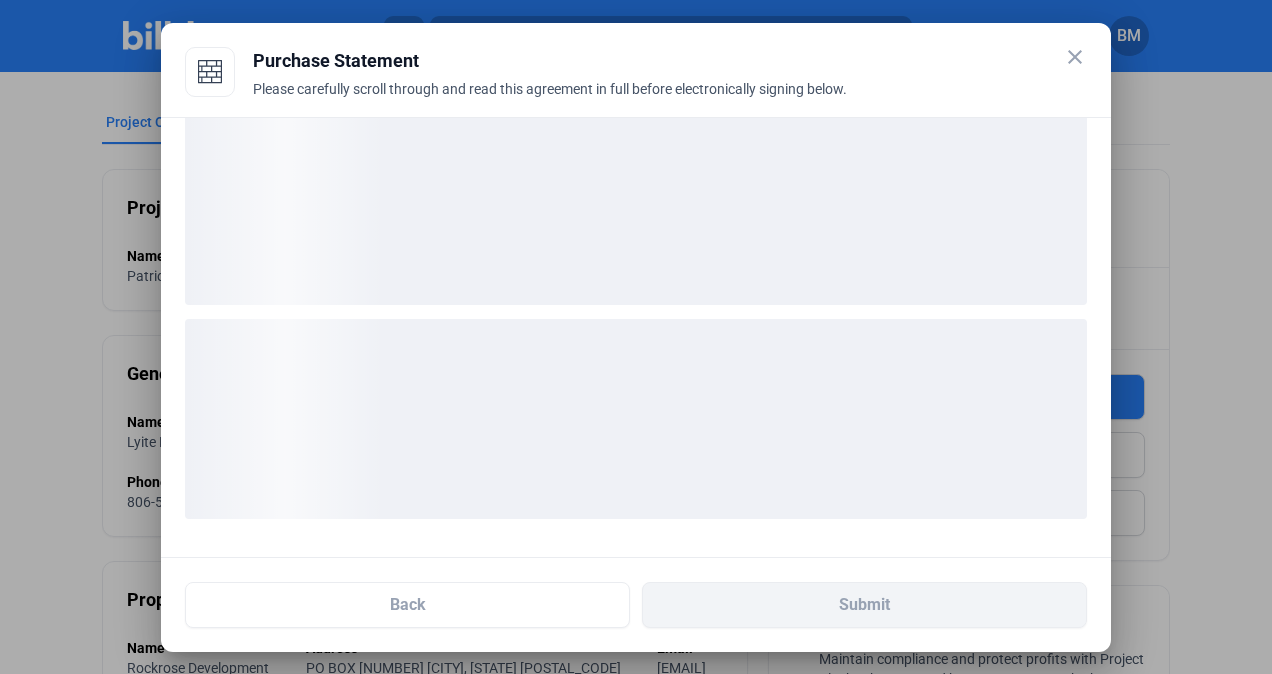 scroll, scrollTop: 34, scrollLeft: 0, axis: vertical 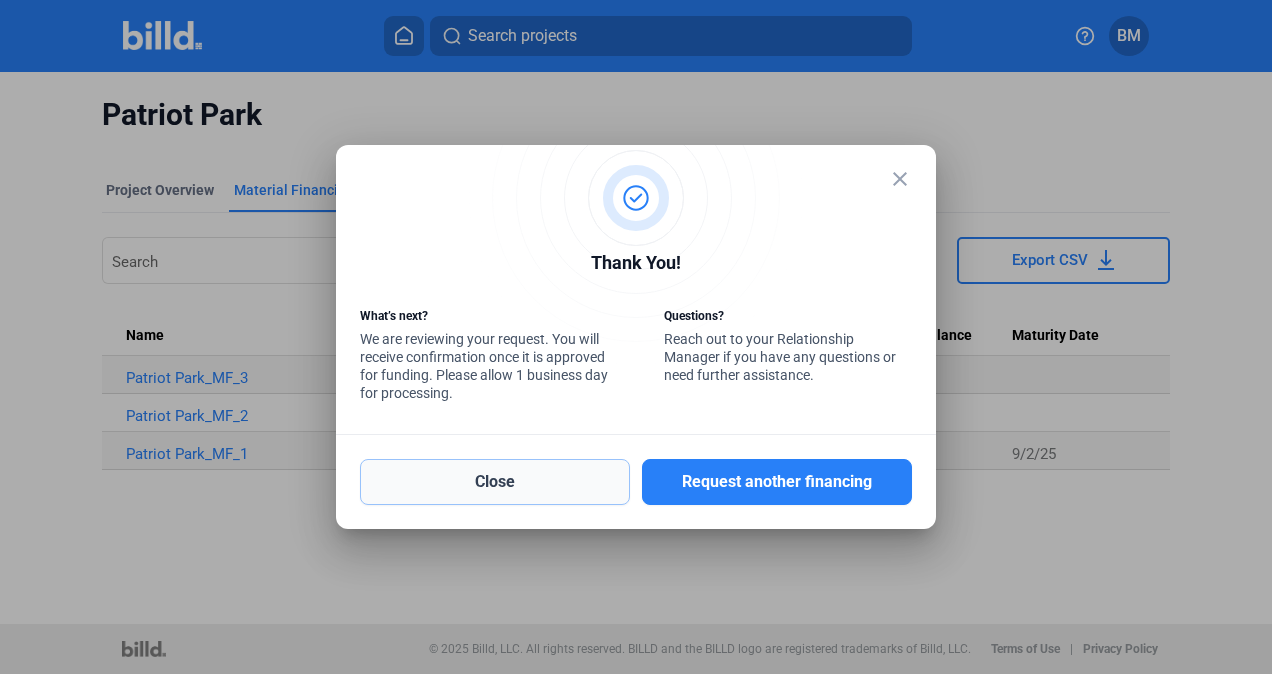 click on "Close" at bounding box center [495, 482] 